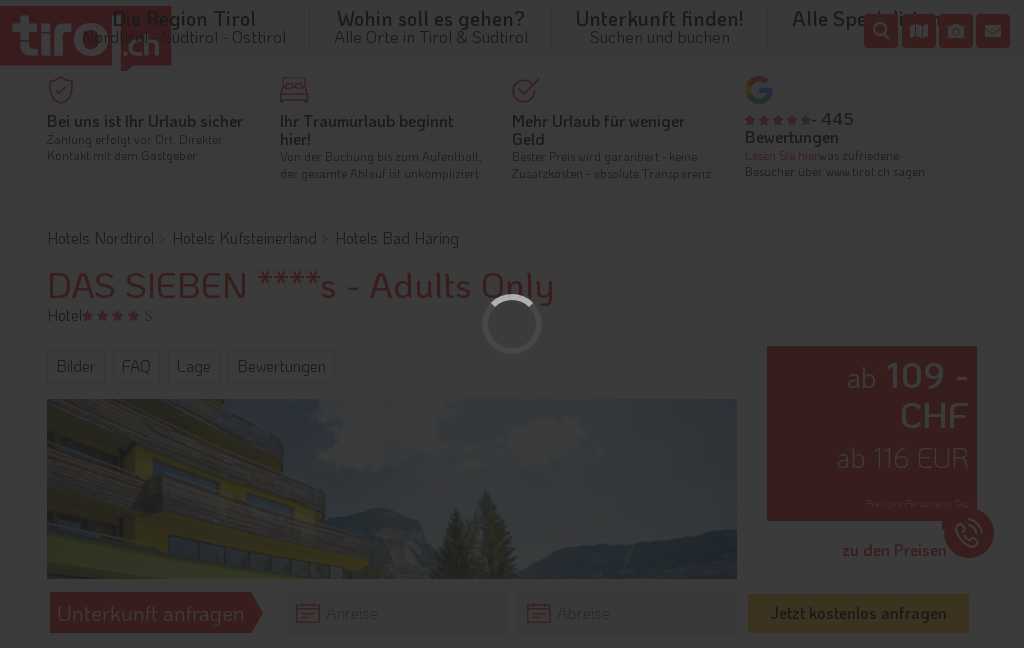 scroll, scrollTop: 0, scrollLeft: 0, axis: both 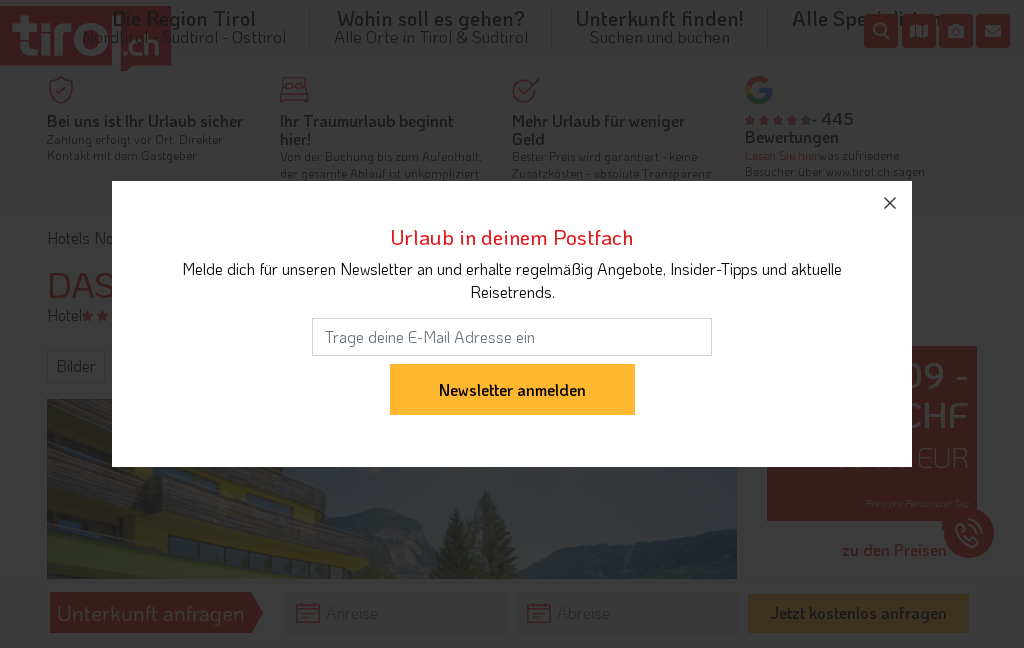 click 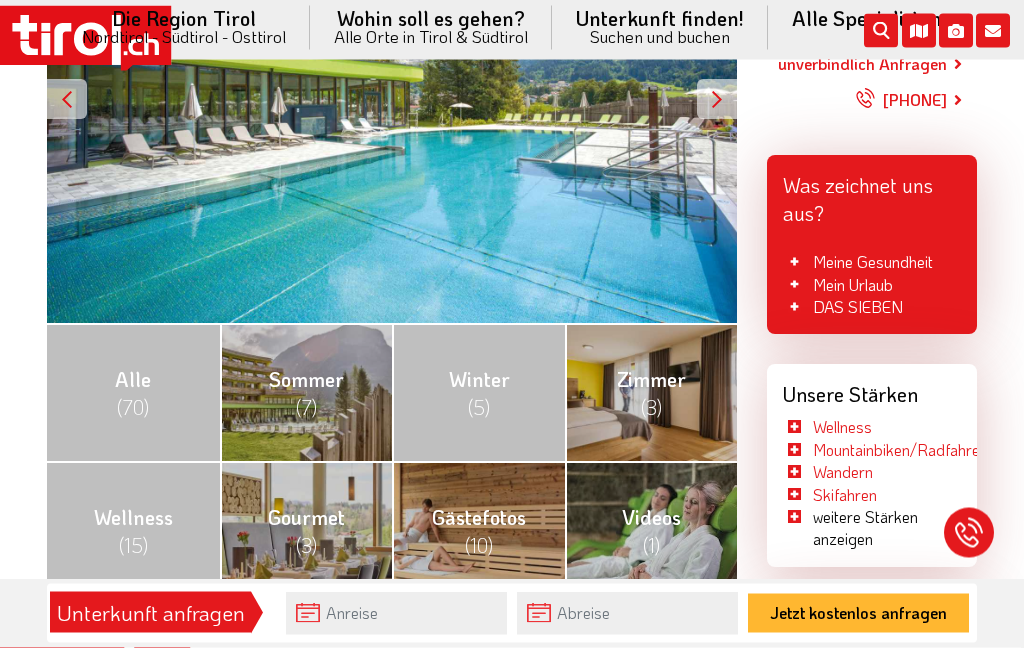 scroll, scrollTop: 526, scrollLeft: 0, axis: vertical 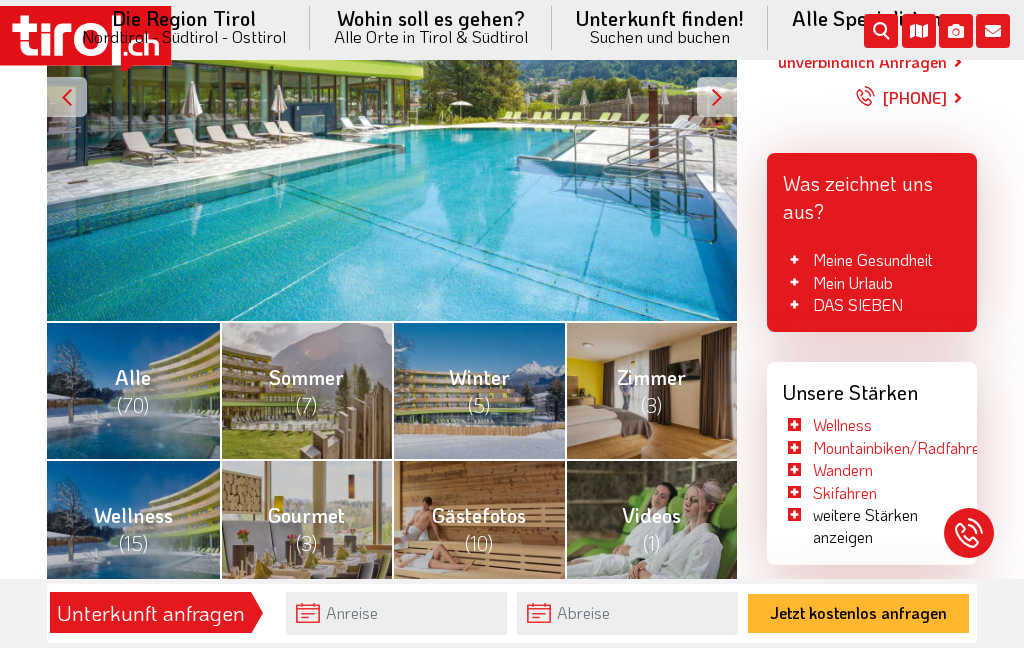 click on "Sommer   (7)" at bounding box center (306, 390) 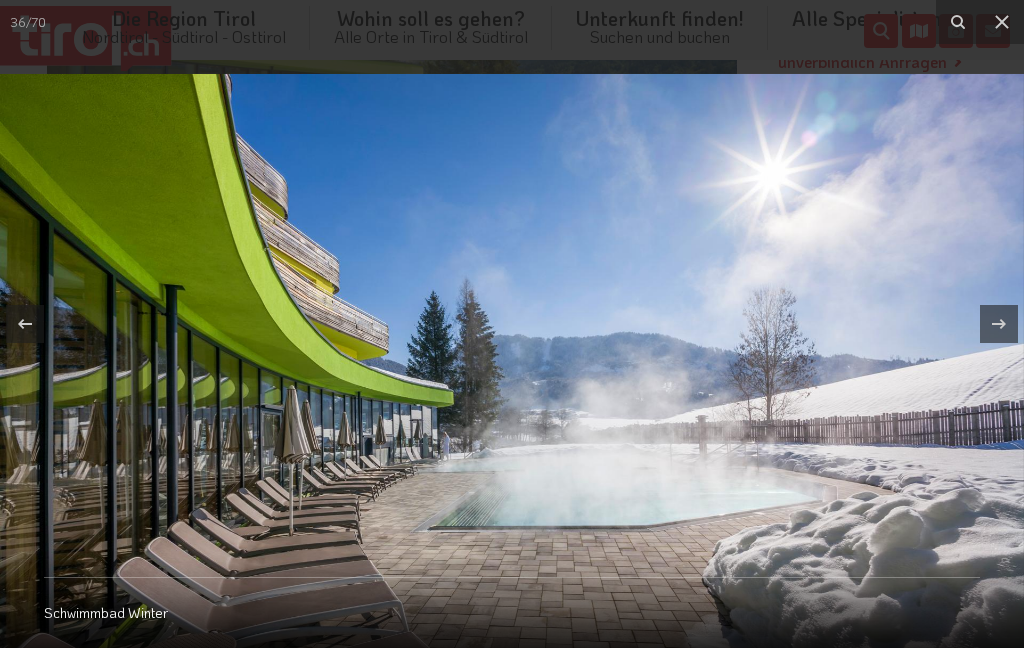 click 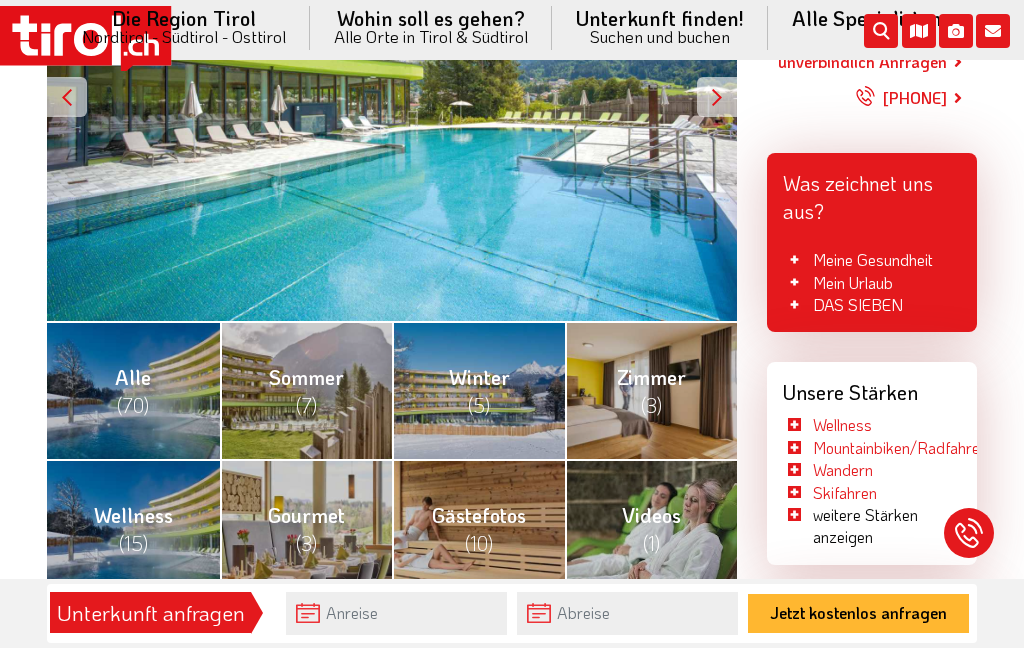 click on "Zimmer   (3)" at bounding box center (651, 390) 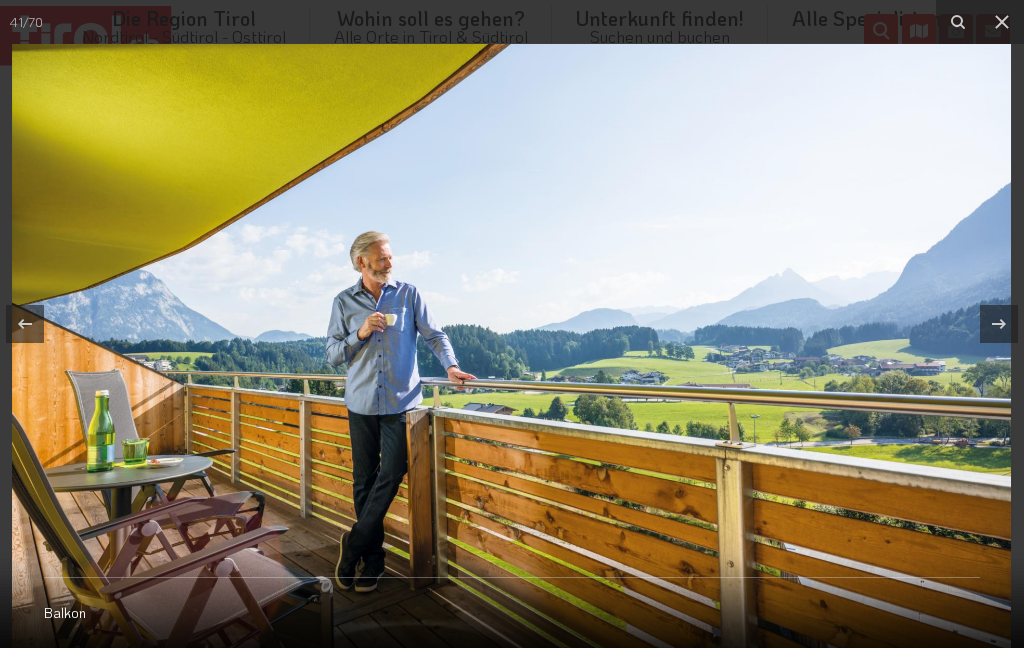 click 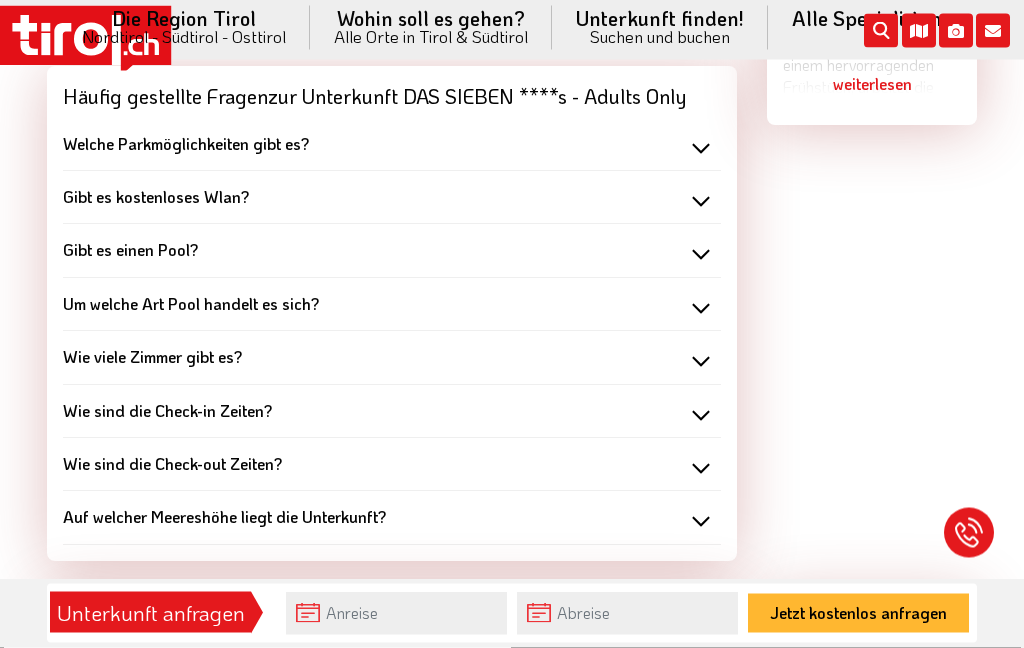 scroll, scrollTop: 1930, scrollLeft: 0, axis: vertical 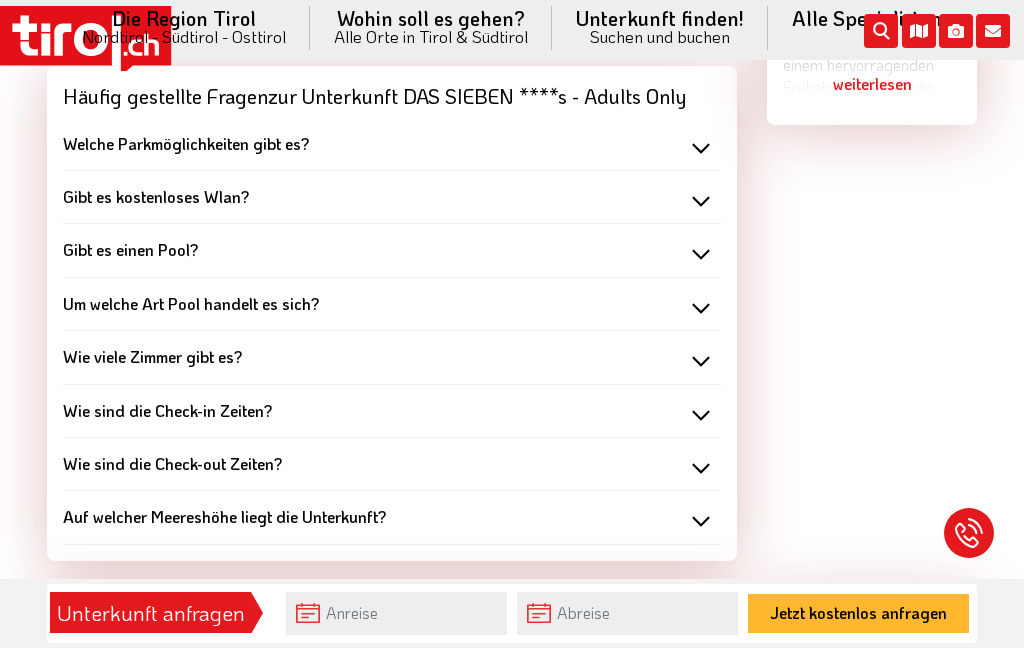 click on "Welche Parkmöglichkeiten gibt es?" at bounding box center [392, 144] 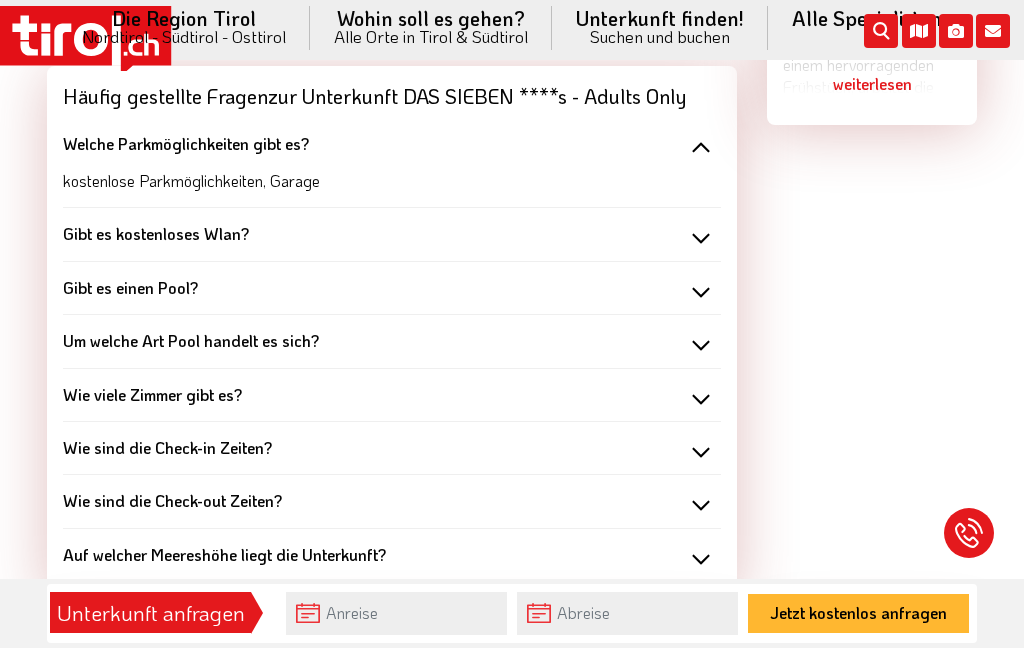 click on "Gibt es kostenloses Wlan?" at bounding box center [392, 234] 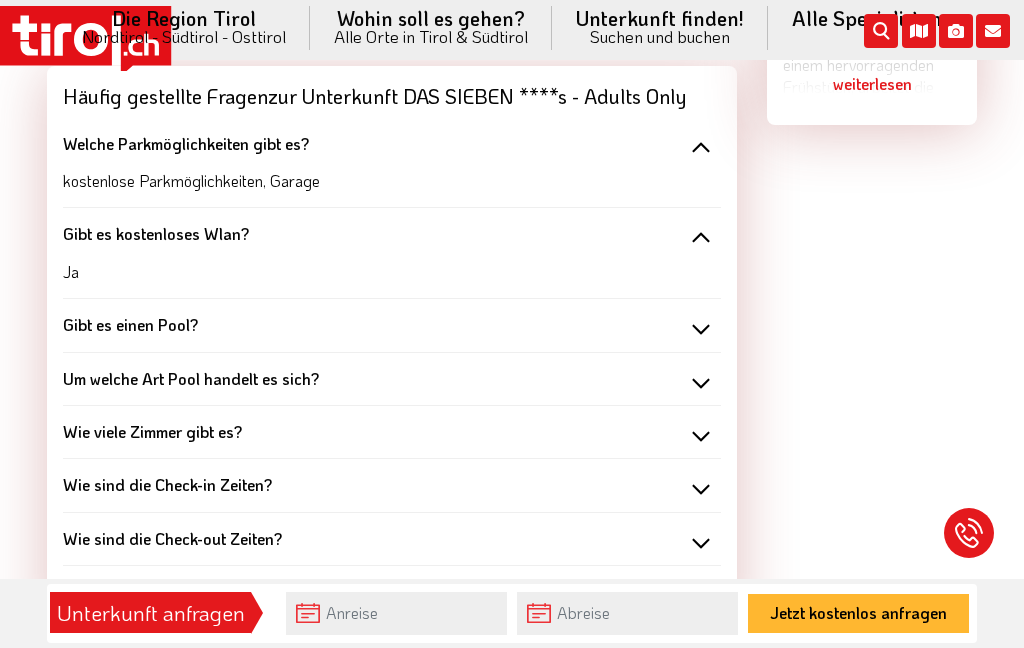 click on "Gibt es einen Pool?" at bounding box center [392, 325] 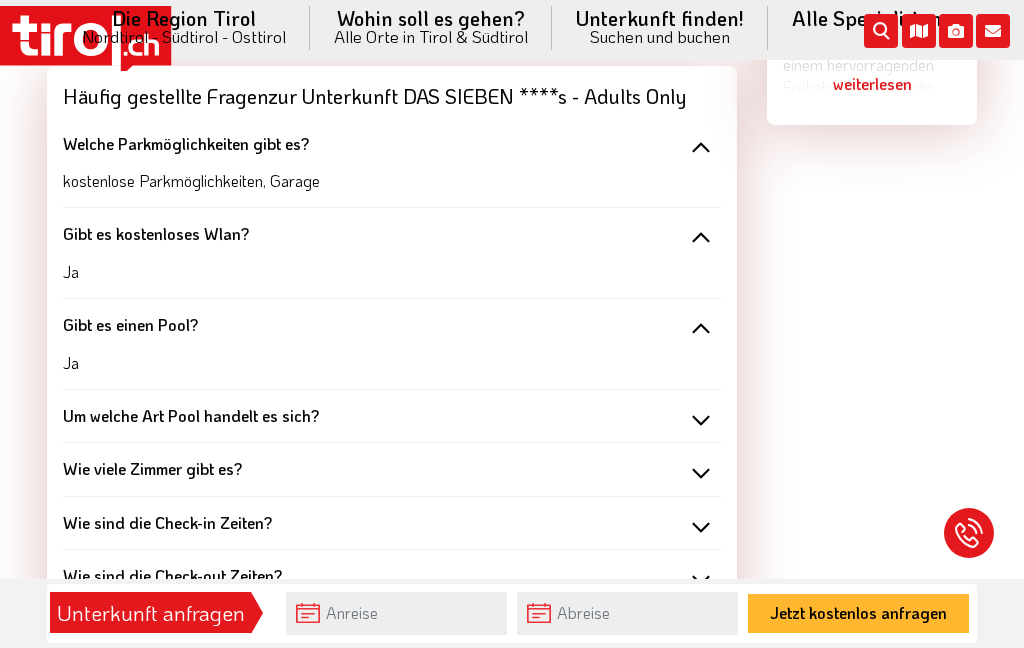 click on "Um welche Art Pool handelt es sich?" at bounding box center [392, 416] 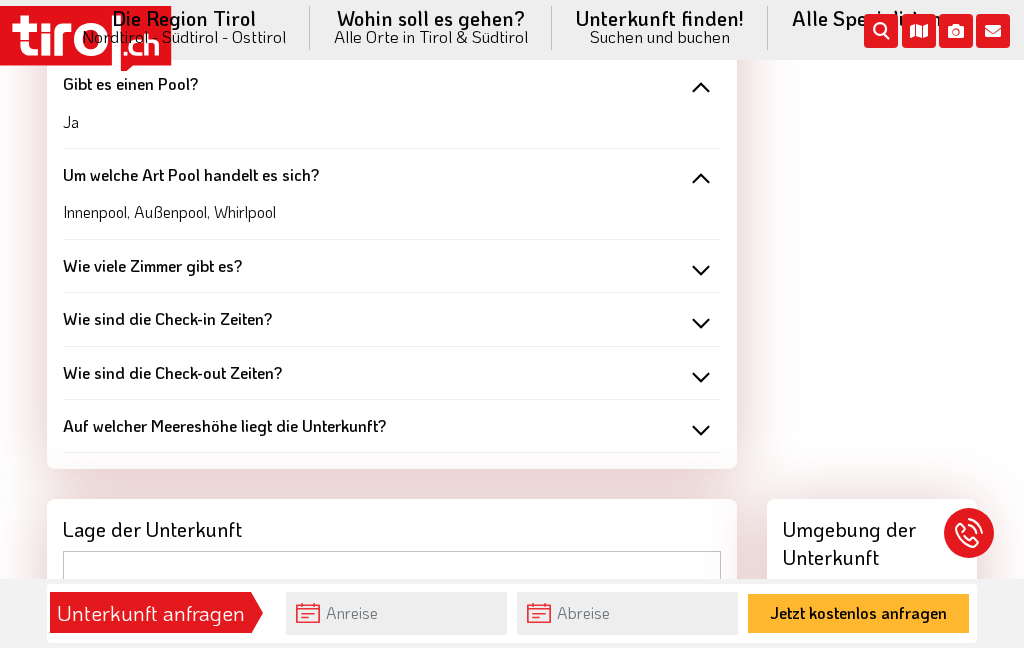 scroll, scrollTop: 2172, scrollLeft: 0, axis: vertical 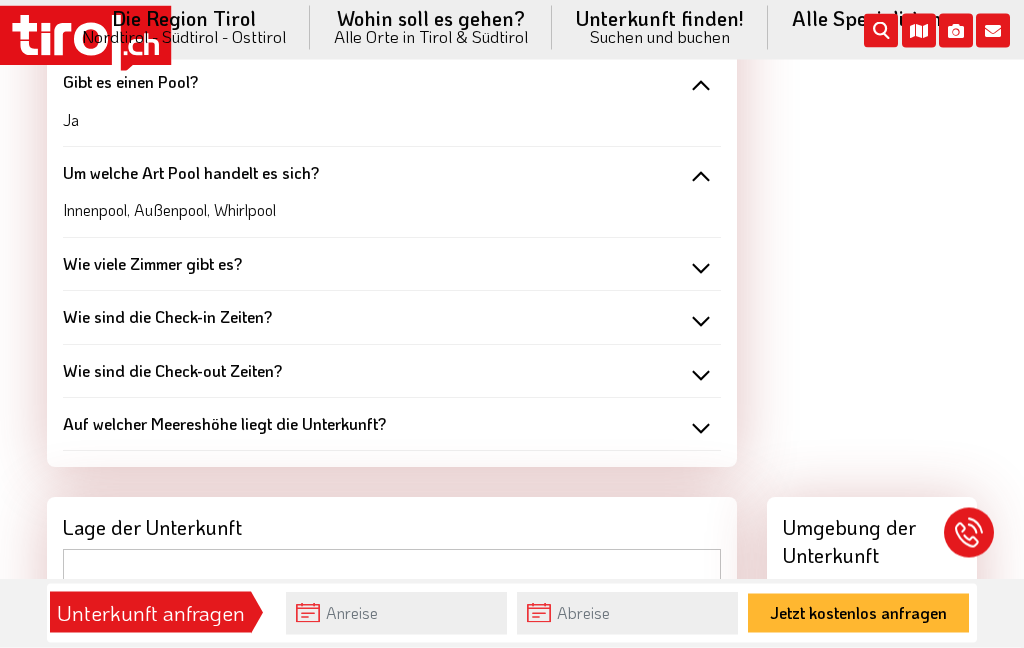 click on "Wie viele Zimmer gibt es?" at bounding box center (392, 265) 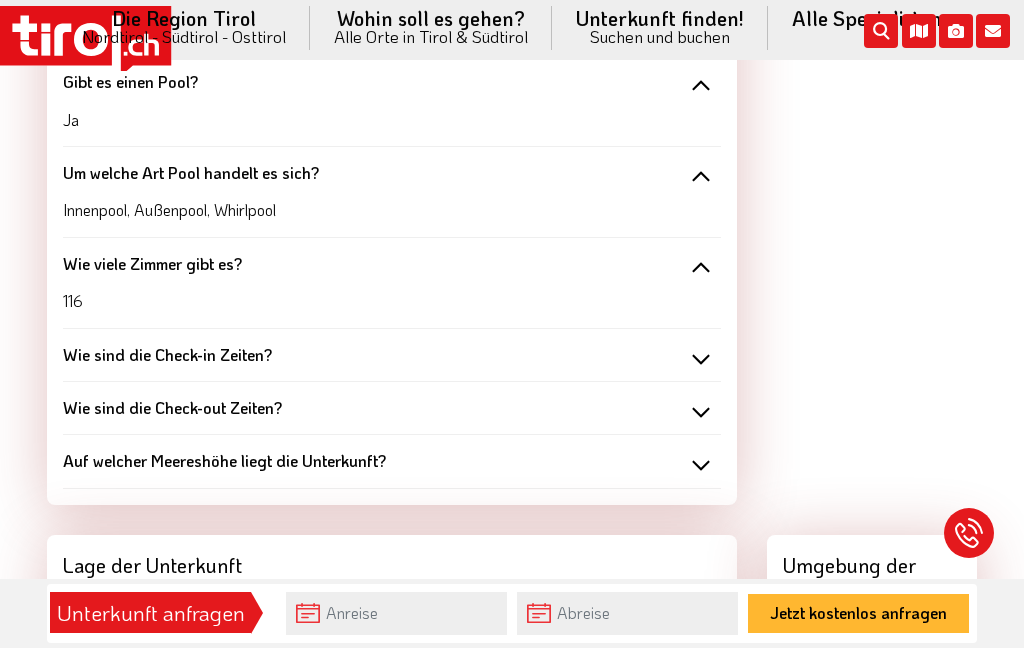 click on "Wie sind die Check-in Zeiten?" at bounding box center (392, 355) 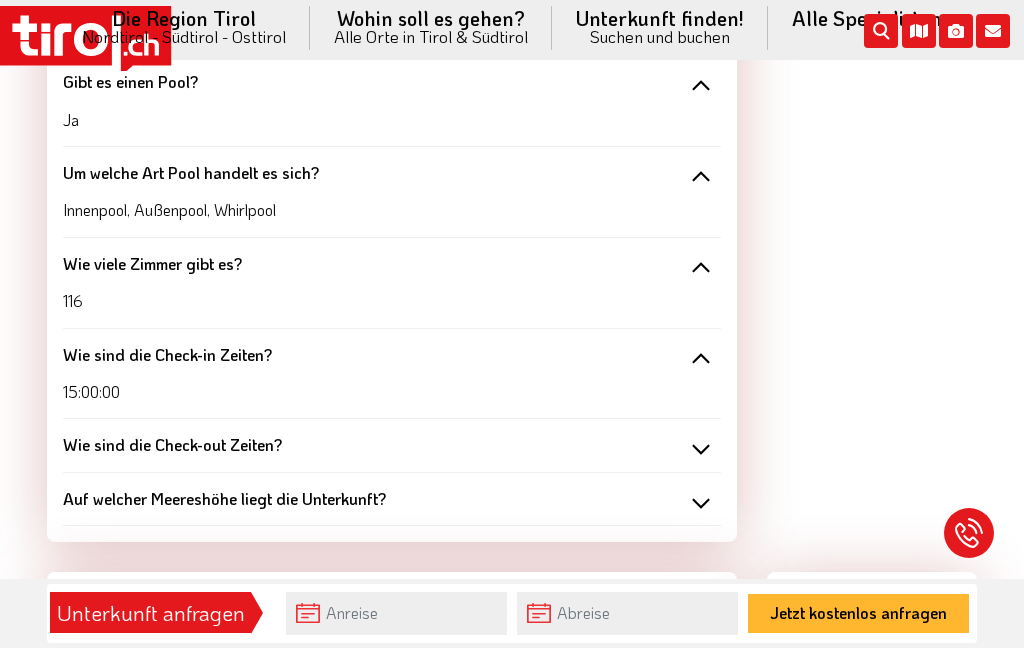 click on "Wie sind die Check-out Zeiten?" at bounding box center (392, 445) 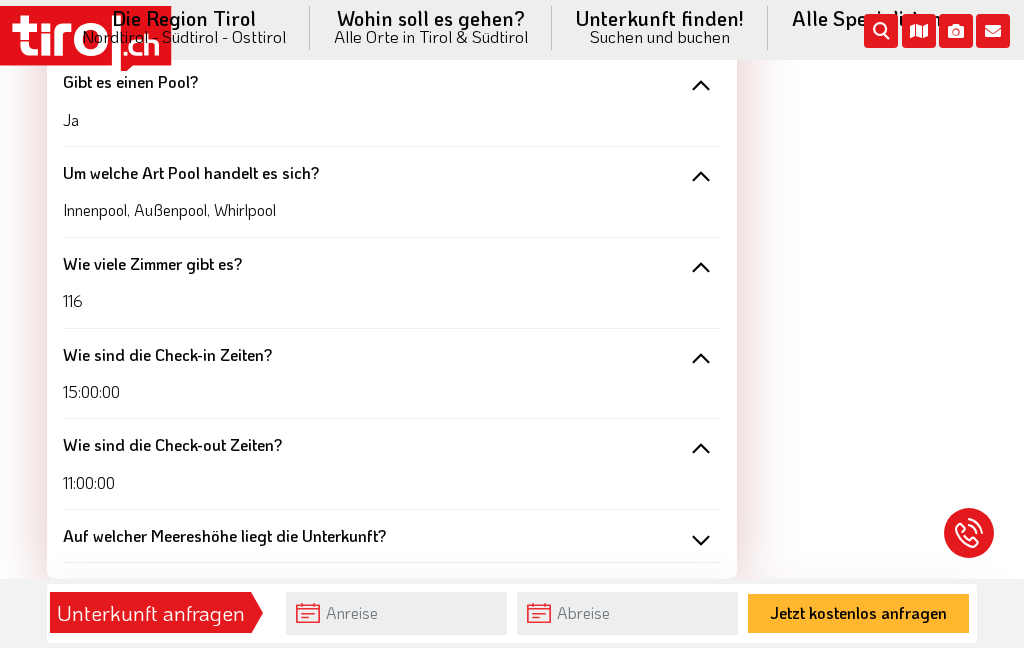 click on "Auf welcher Meereshöhe liegt die Unterkunft?" at bounding box center (392, 536) 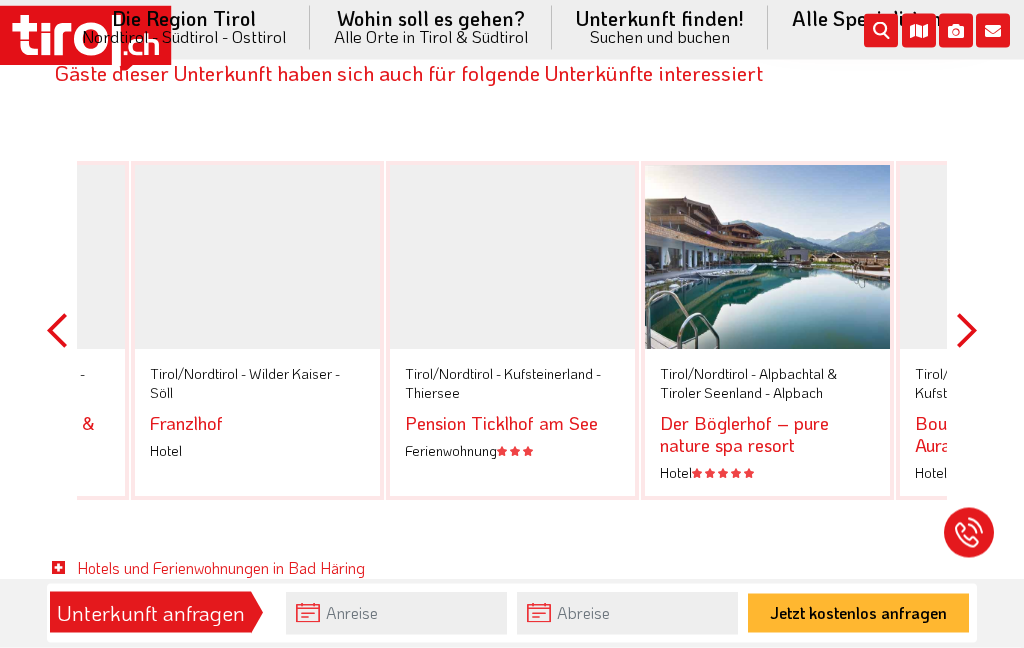 scroll, scrollTop: 3689, scrollLeft: 0, axis: vertical 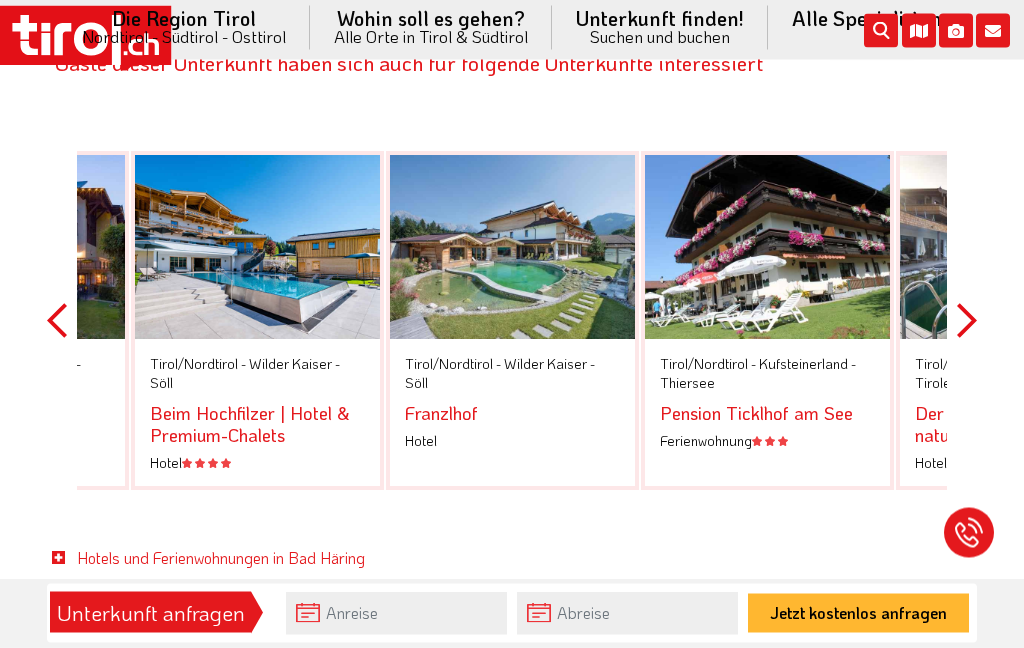 click on "Next" at bounding box center [967, 321] 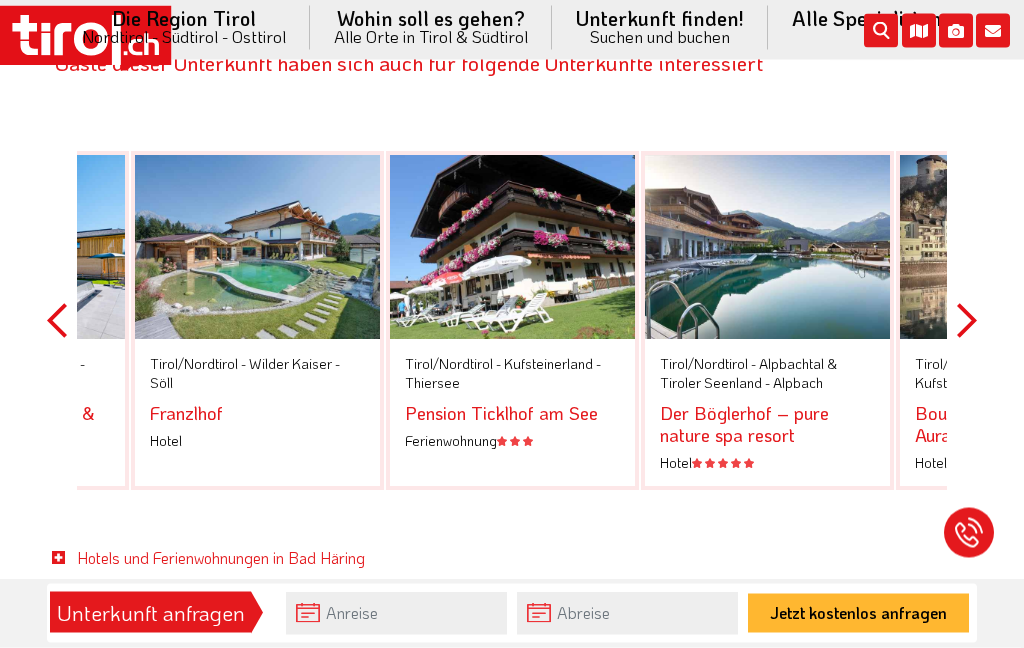 click on "Next" at bounding box center [967, 321] 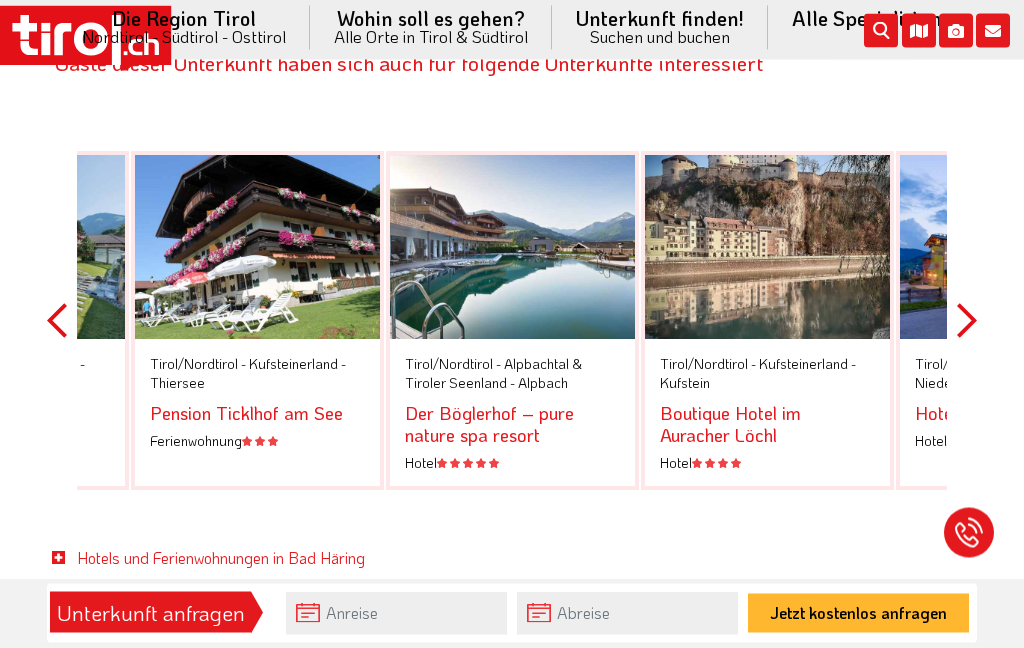 click on "Next" at bounding box center [967, 321] 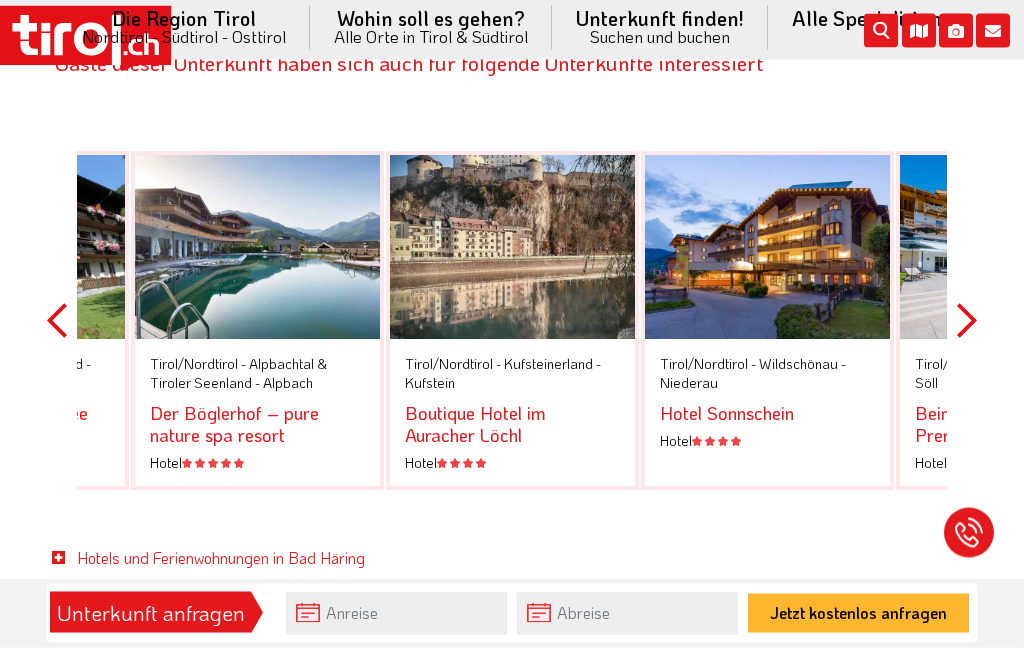 click on "Next" at bounding box center [967, 321] 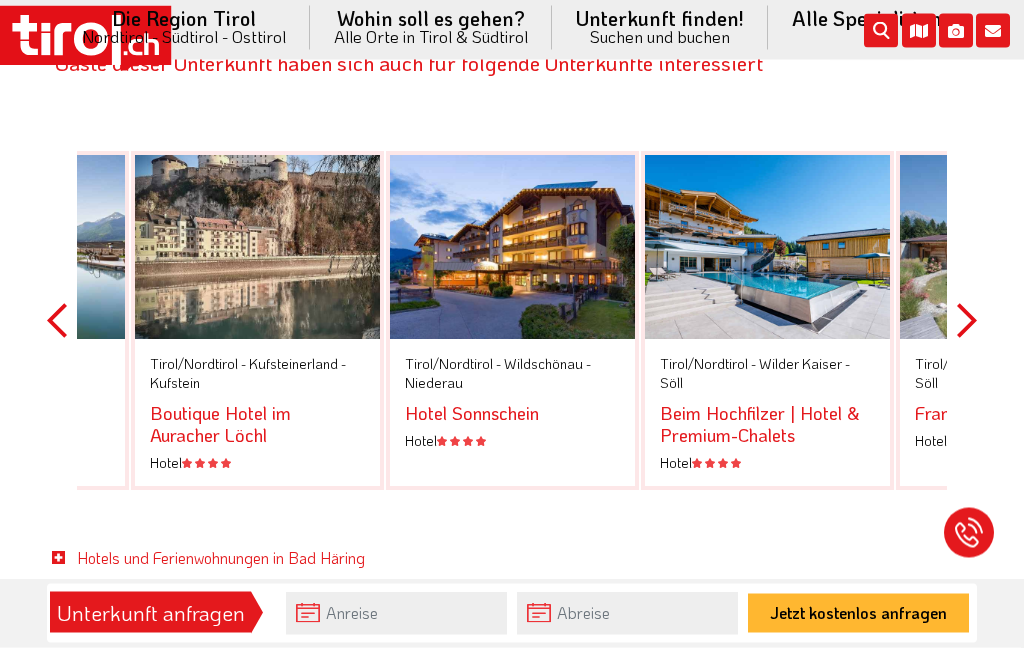 click on "Next" at bounding box center [967, 321] 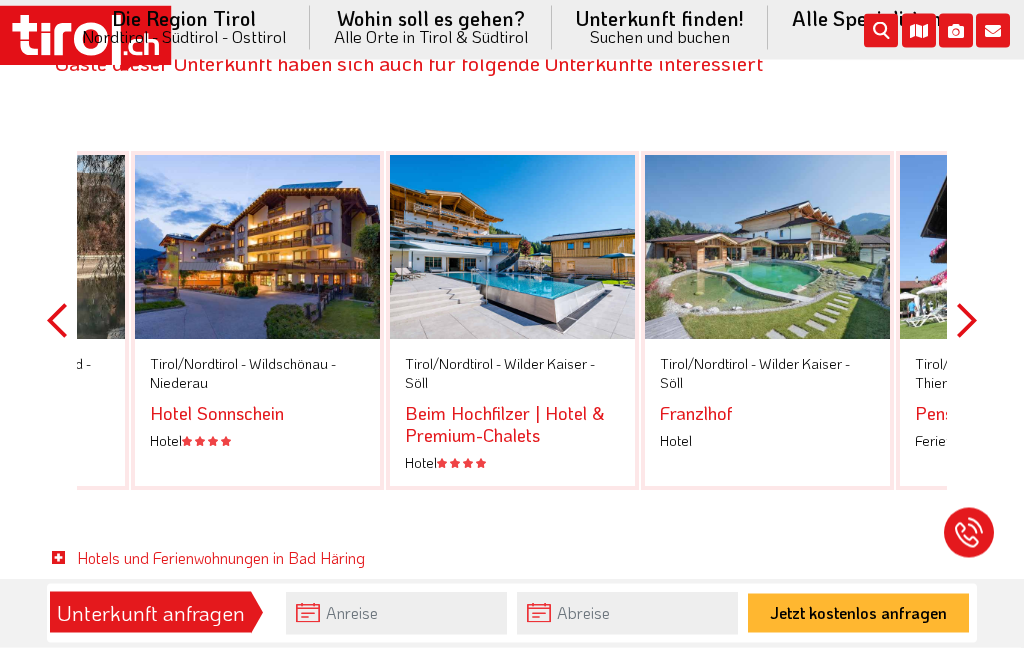 click on "Next" at bounding box center [967, 321] 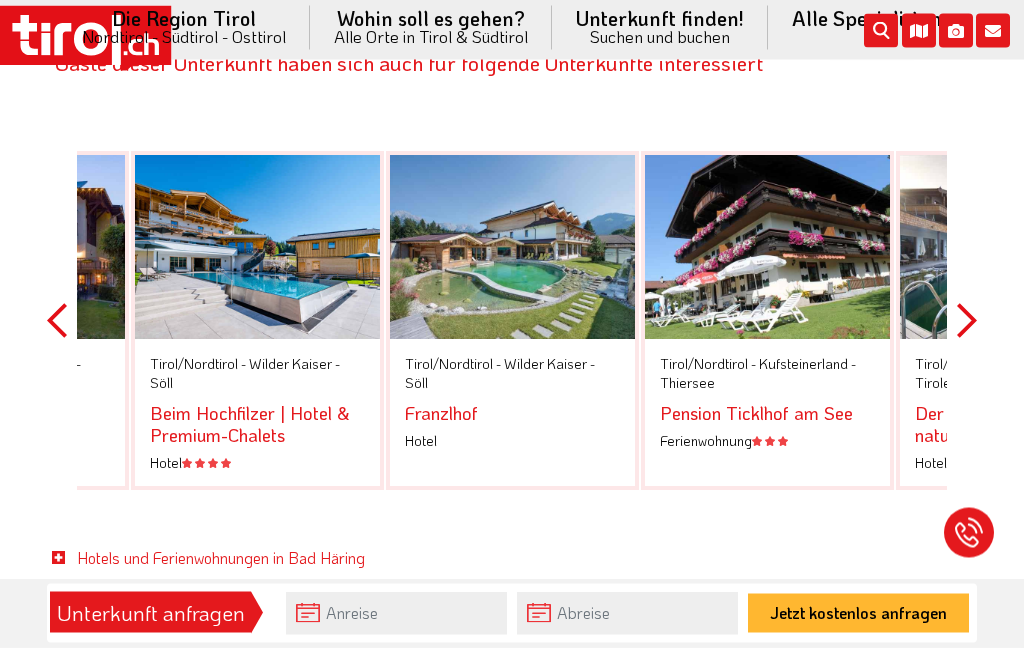 click on "Next" at bounding box center (967, 321) 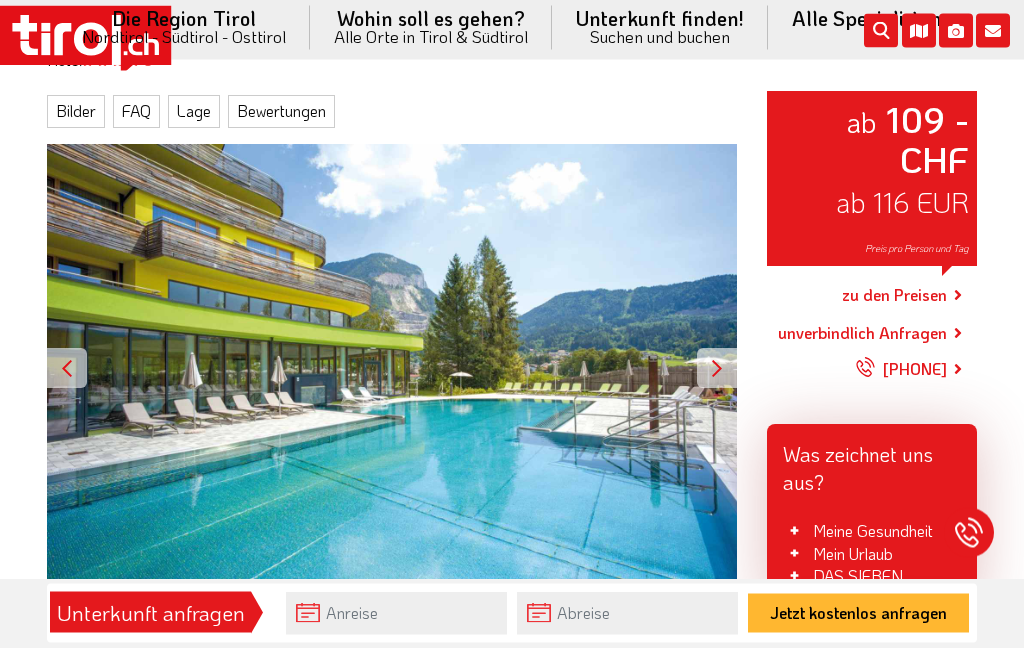 scroll, scrollTop: 245, scrollLeft: 0, axis: vertical 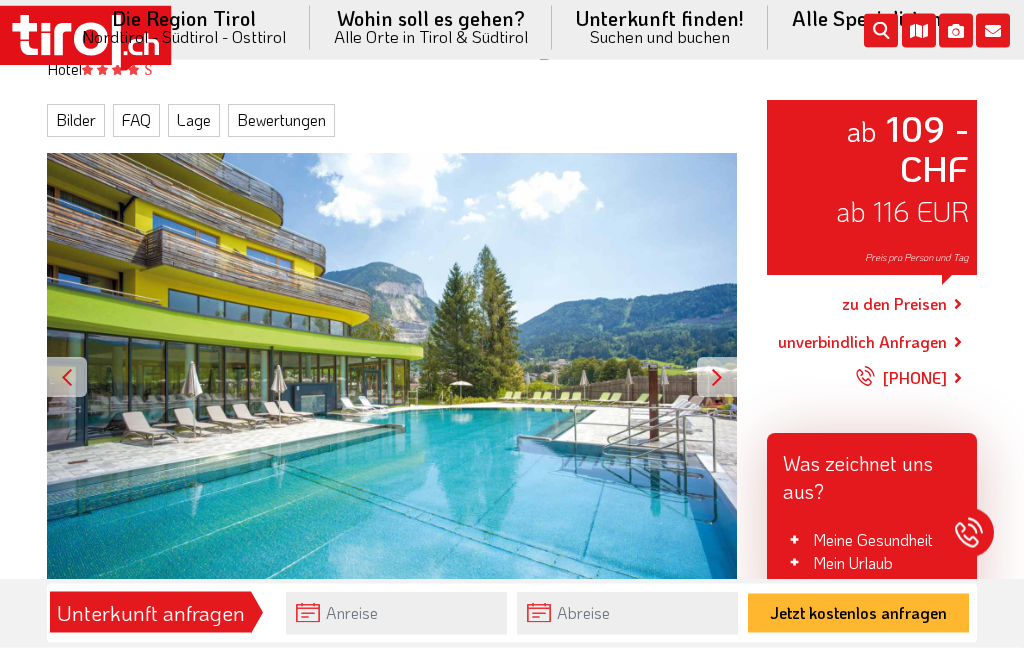click on "zu den Preisen" at bounding box center (894, 305) 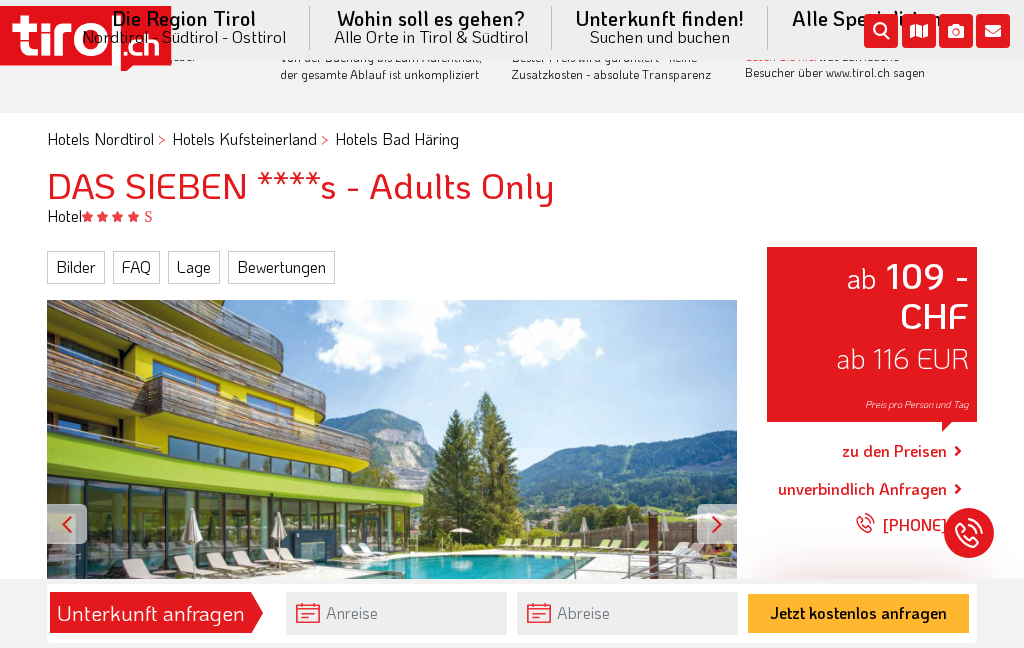 scroll, scrollTop: 97, scrollLeft: 0, axis: vertical 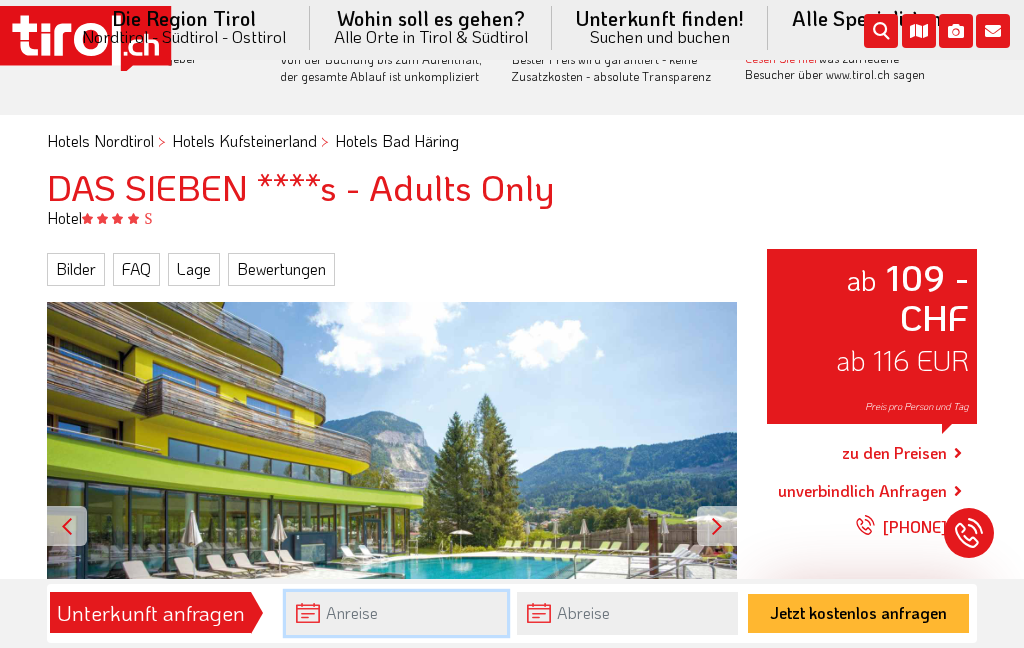 click at bounding box center [396, 613] 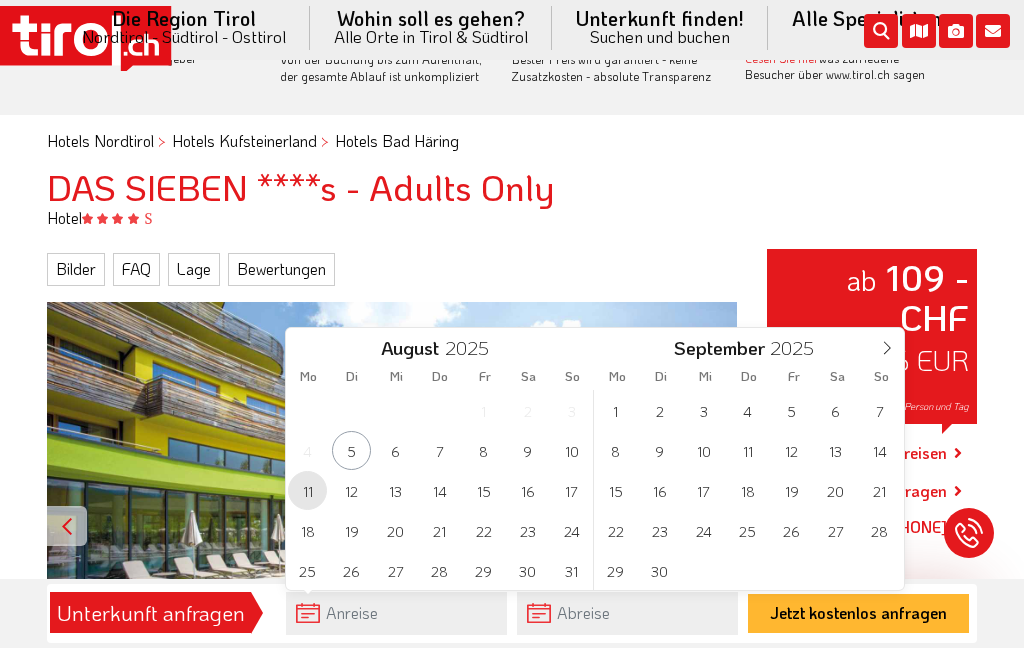 click on "11" at bounding box center [307, 490] 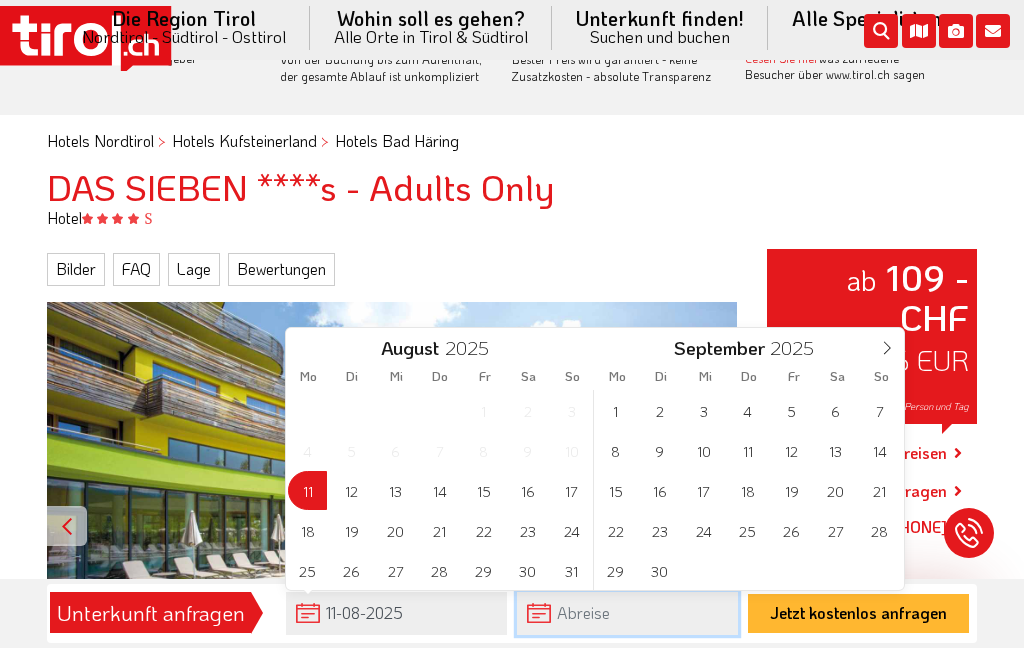 click at bounding box center (627, 613) 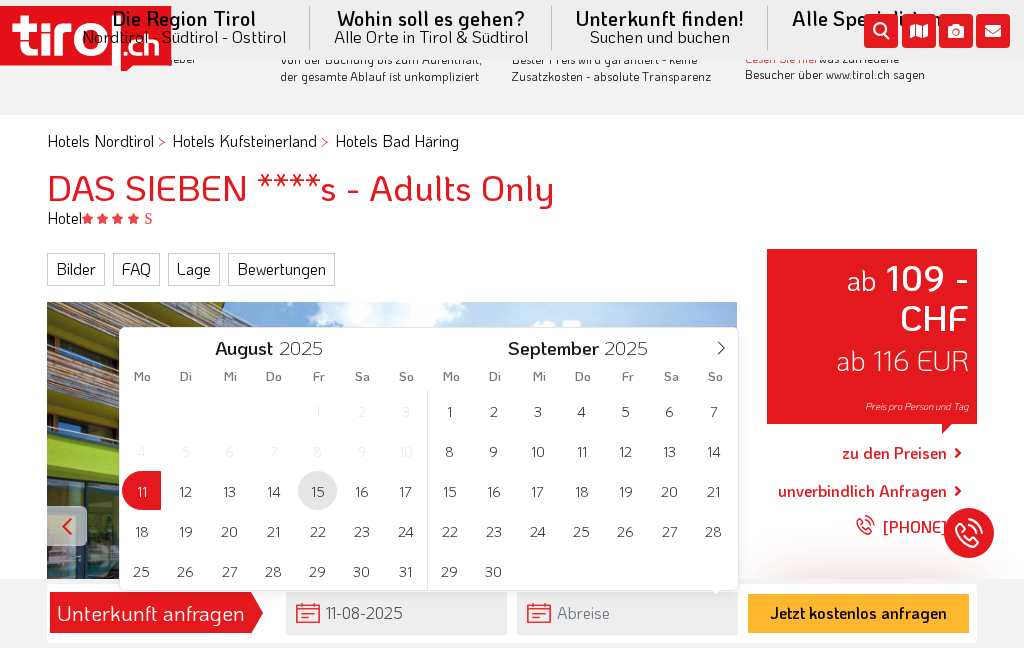 click on "15" at bounding box center (317, 490) 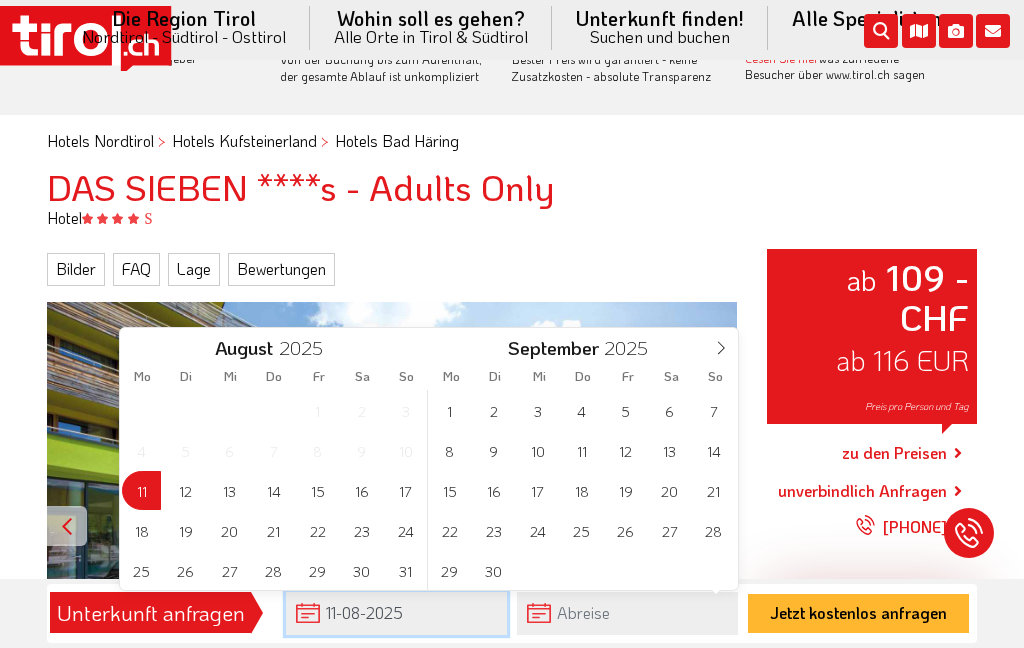 type on "11-08-2025" 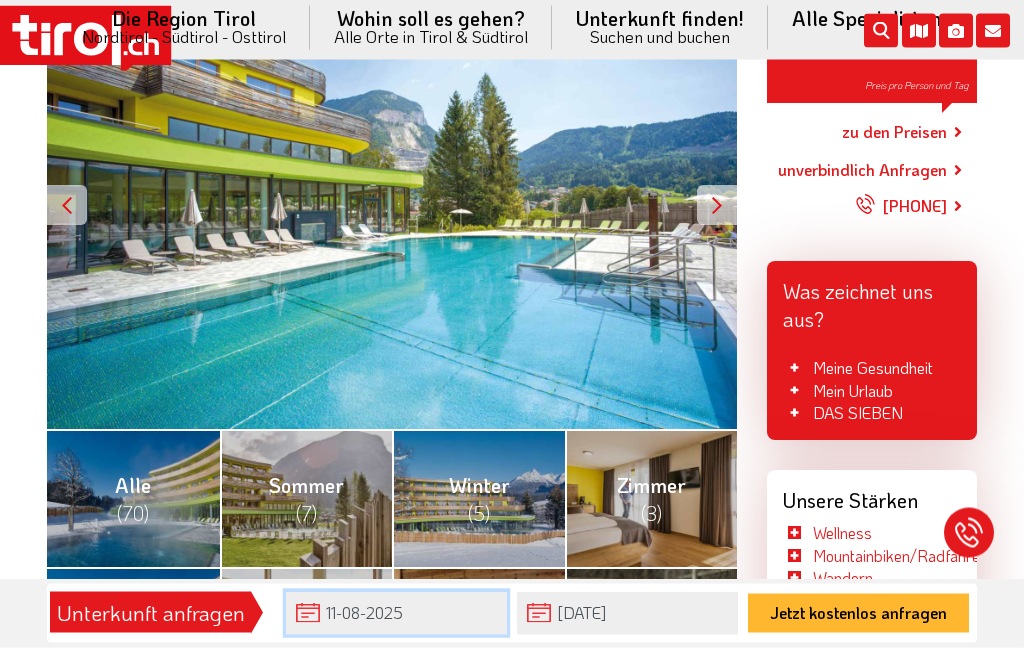 scroll, scrollTop: 418, scrollLeft: 0, axis: vertical 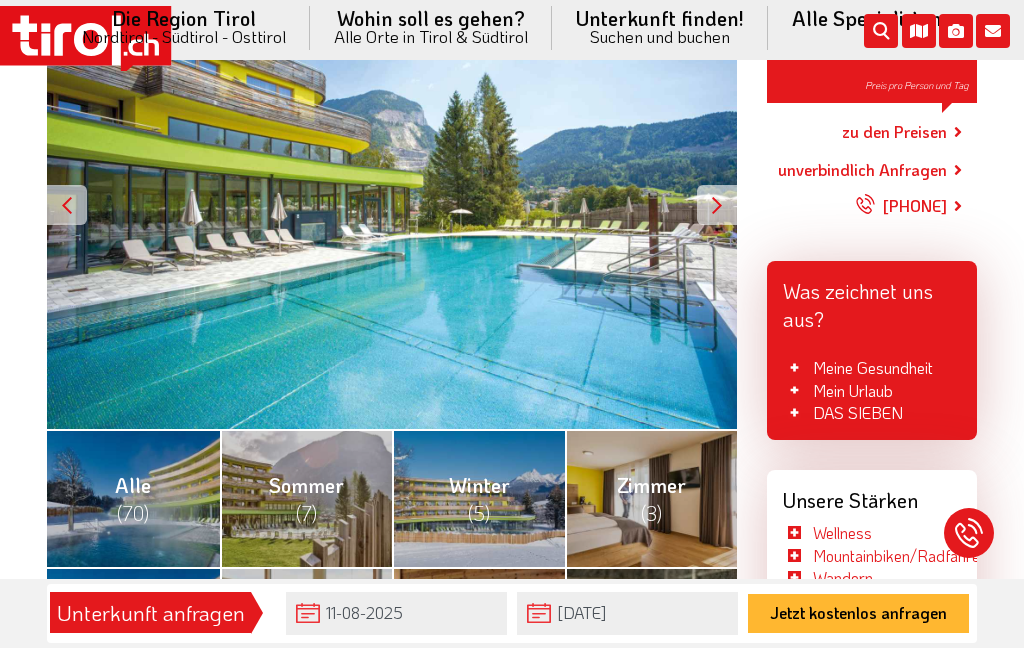 click on "Jetzt kostenlos anfragen" at bounding box center [858, 613] 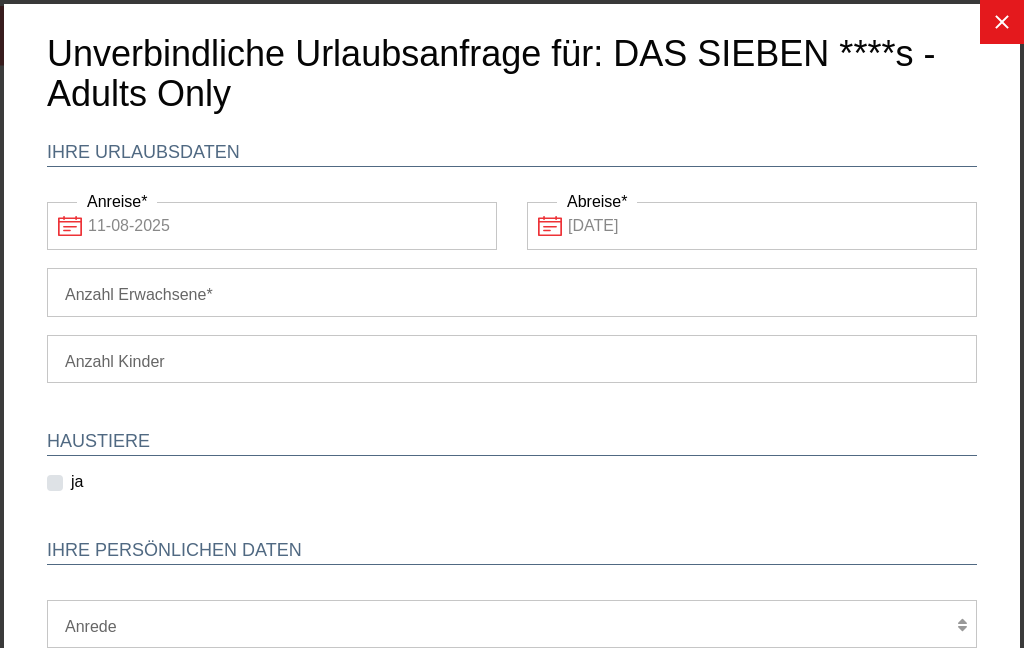 scroll, scrollTop: 0, scrollLeft: 0, axis: both 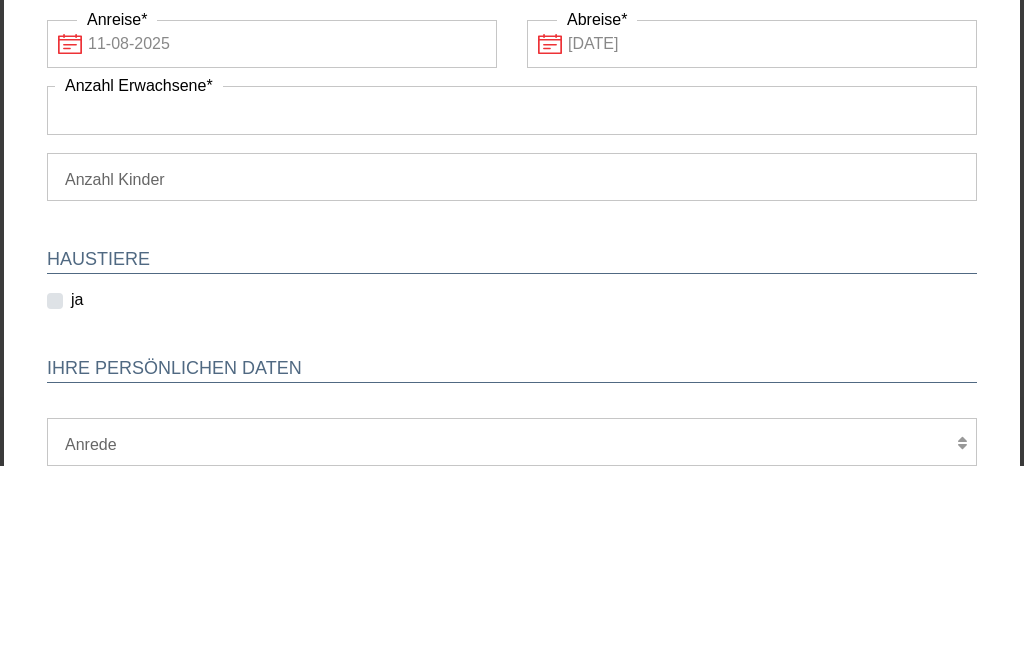 type on "2" 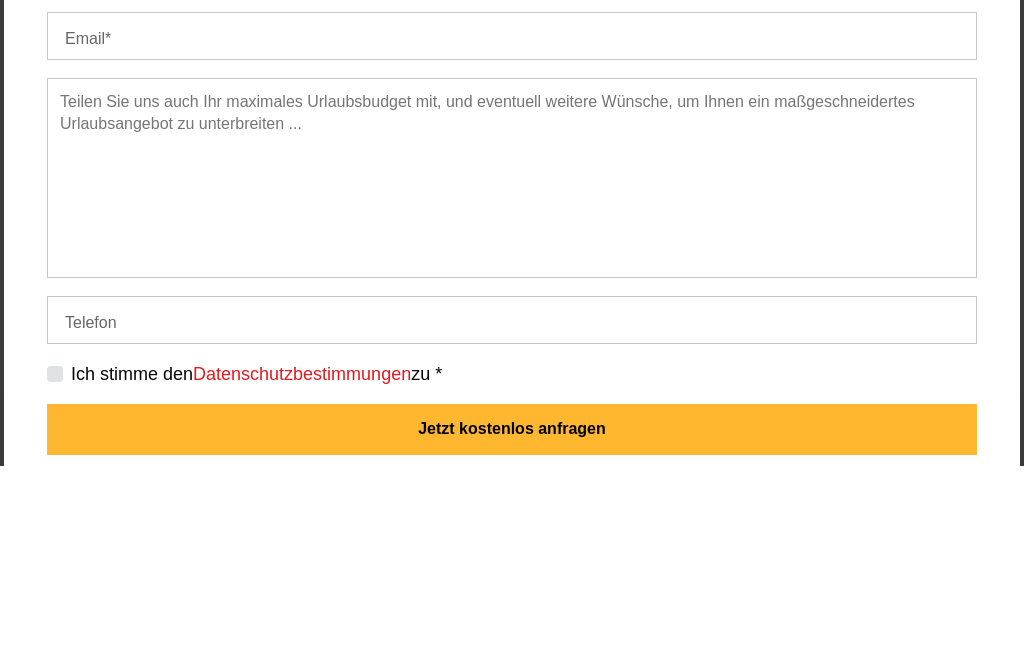 scroll, scrollTop: 538, scrollLeft: 0, axis: vertical 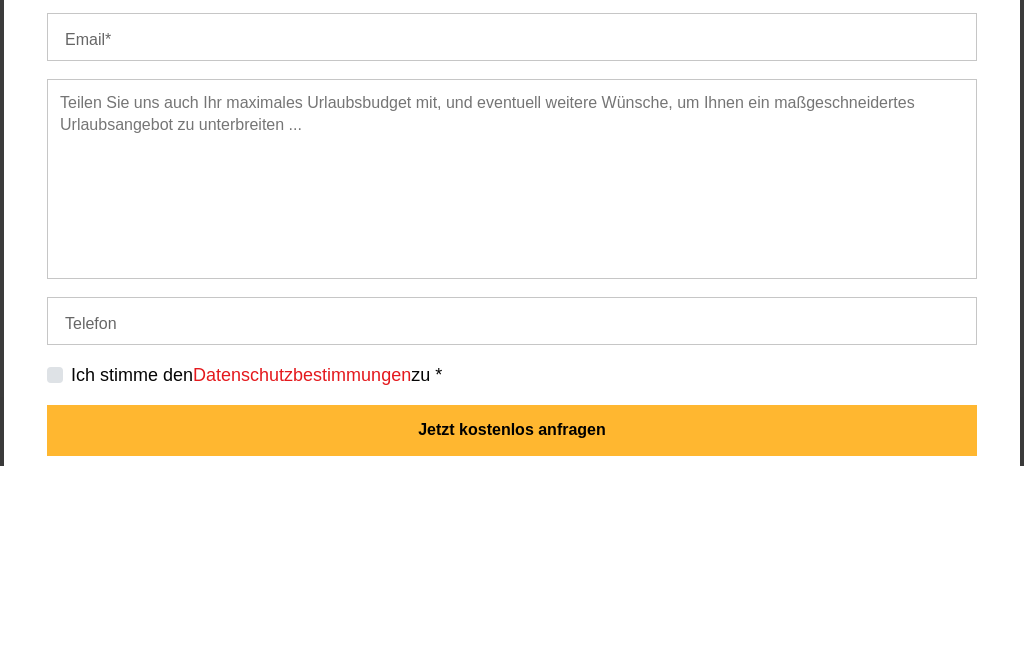 type 